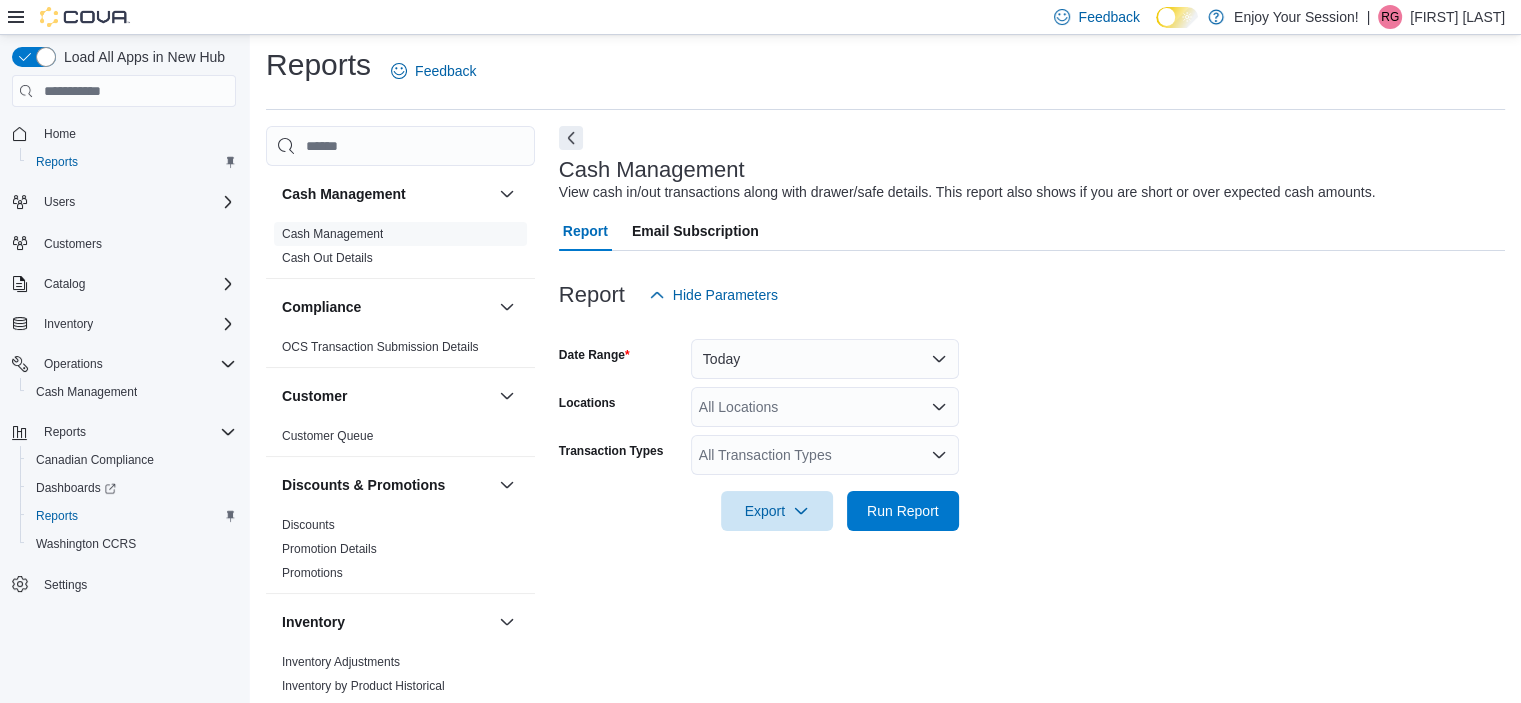 scroll, scrollTop: 12, scrollLeft: 0, axis: vertical 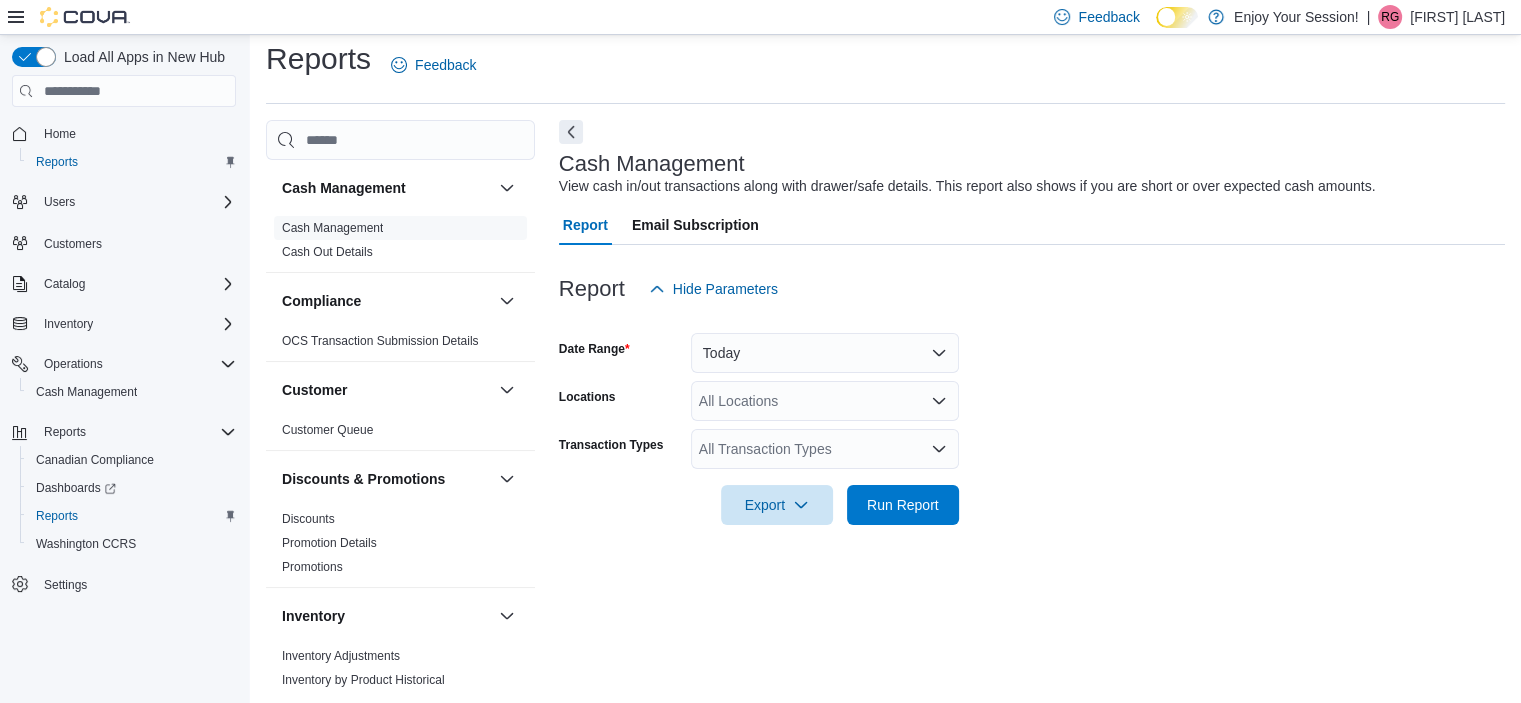 click on "All Locations" at bounding box center (825, 401) 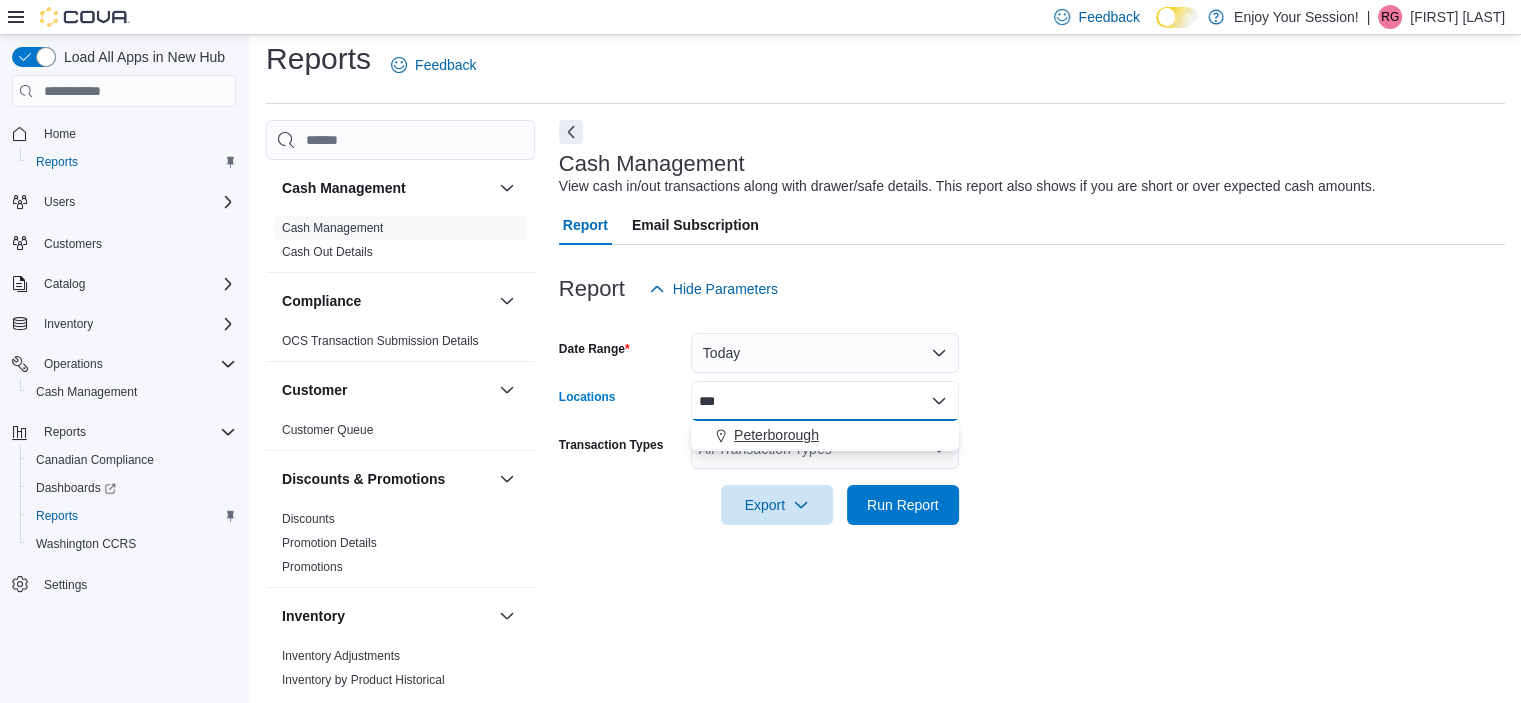 type on "***" 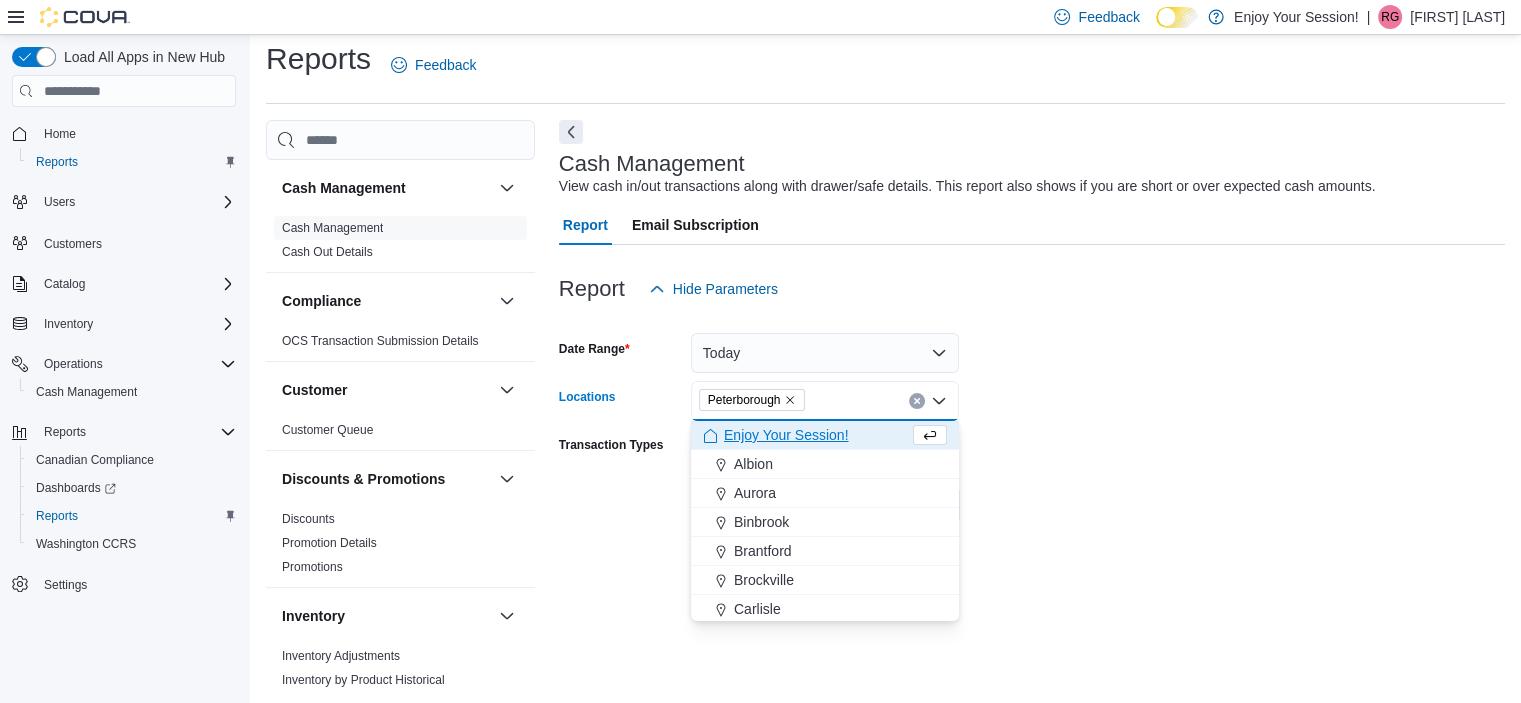 click on "Date Range Today Locations Peterborough Combo box. Selected. Peterborough. Press Backspace to delete Peterborough. Combo box input. All Locations. Type some text or, to display a list of choices, press Down Arrow. To exit the list of choices, press Escape. Transaction Types All Transaction Types Export  Run Report" at bounding box center (1032, 417) 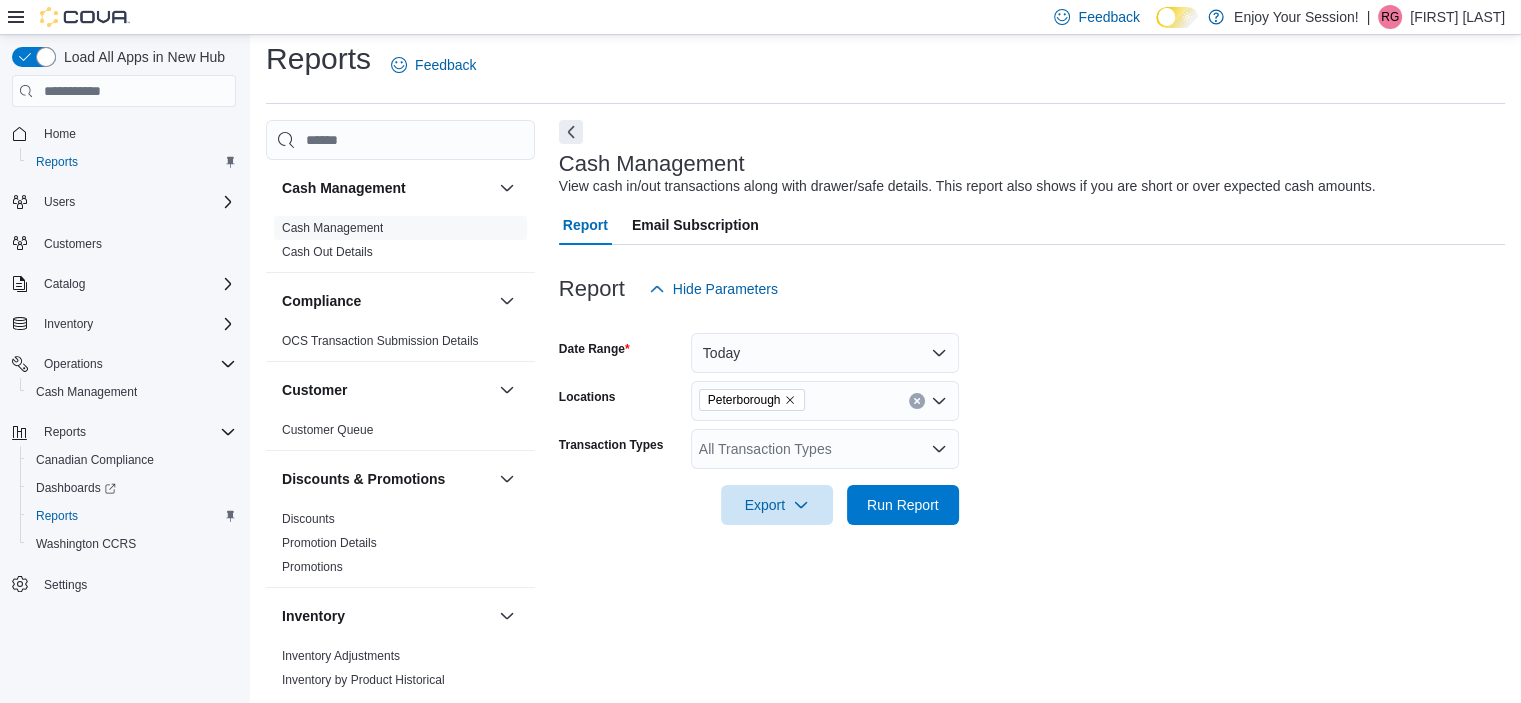 click on "All Transaction Types" at bounding box center [825, 449] 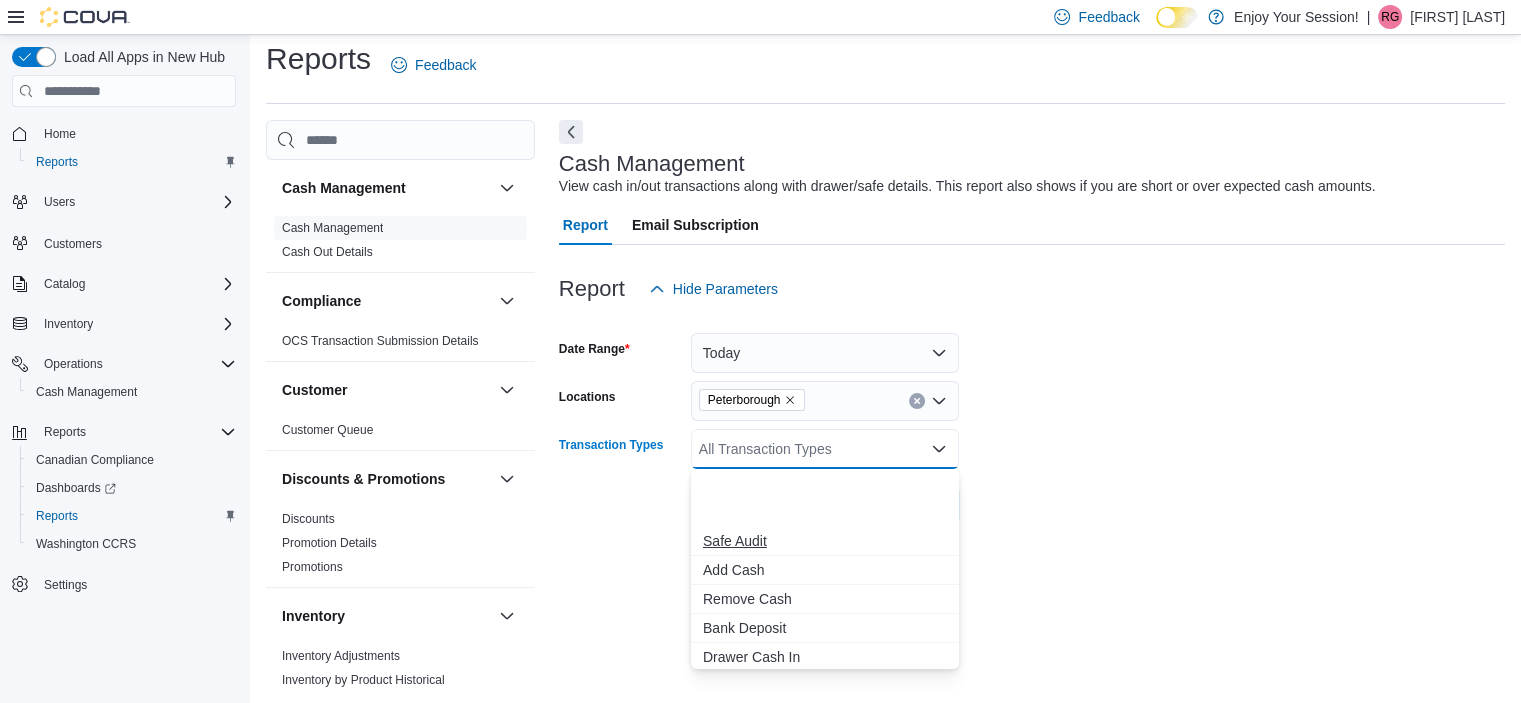 scroll, scrollTop: 119, scrollLeft: 0, axis: vertical 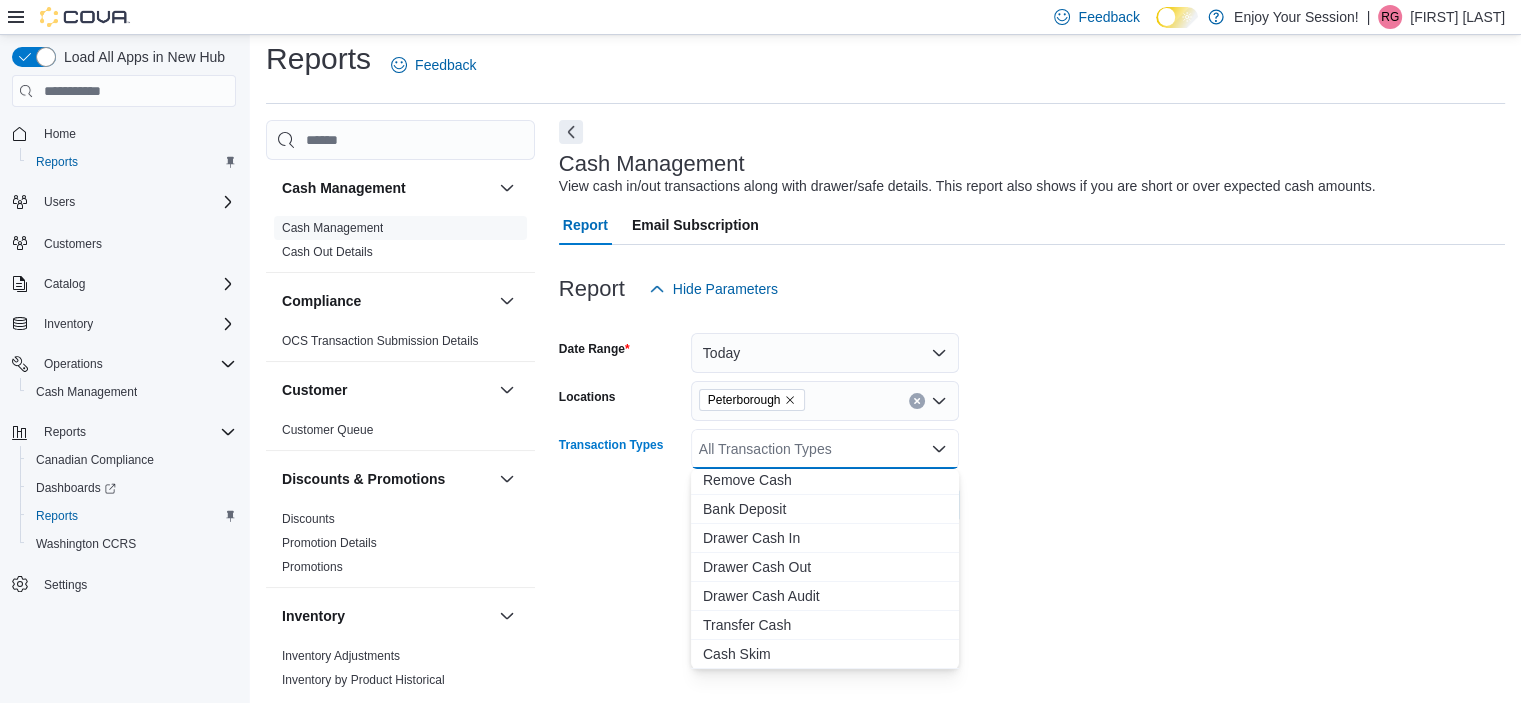 click at bounding box center (1032, 477) 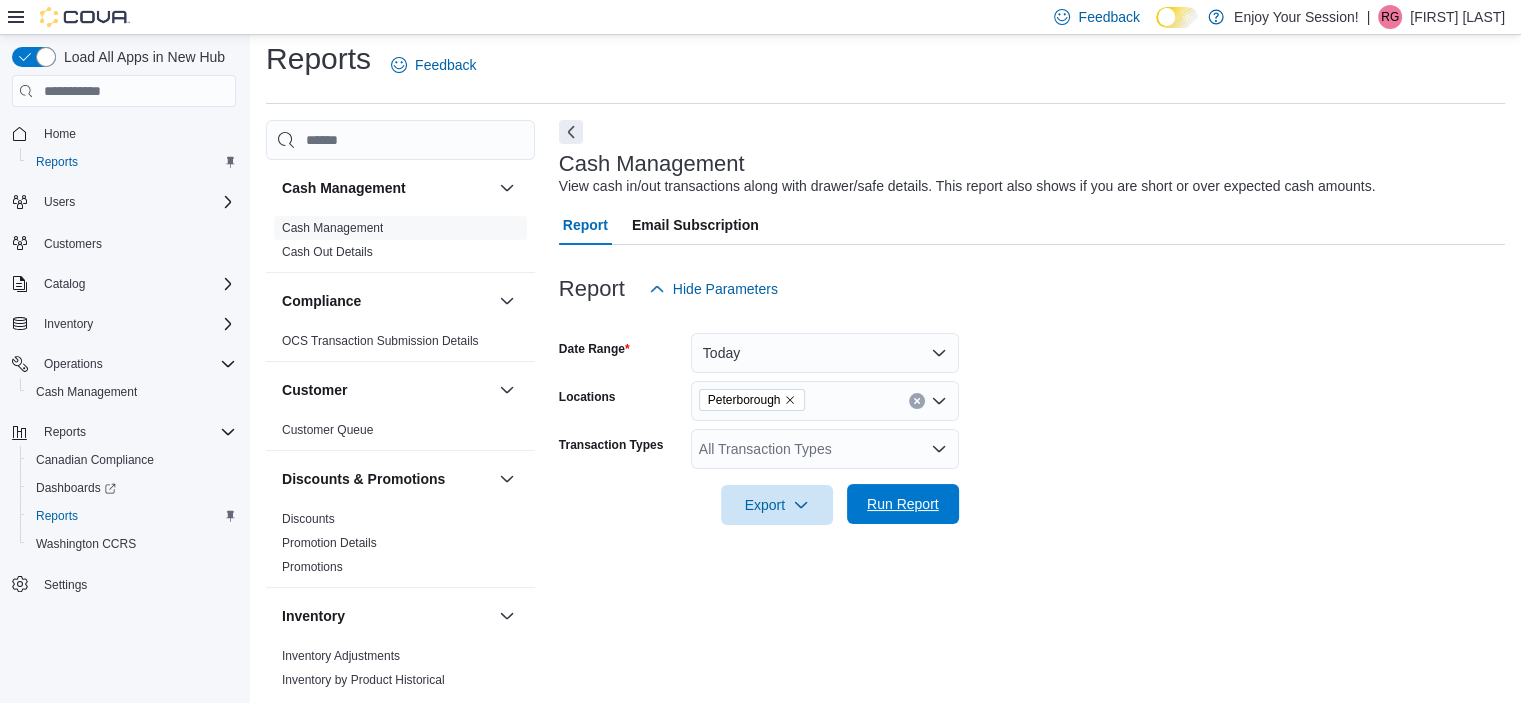 click on "Run Report" at bounding box center (903, 504) 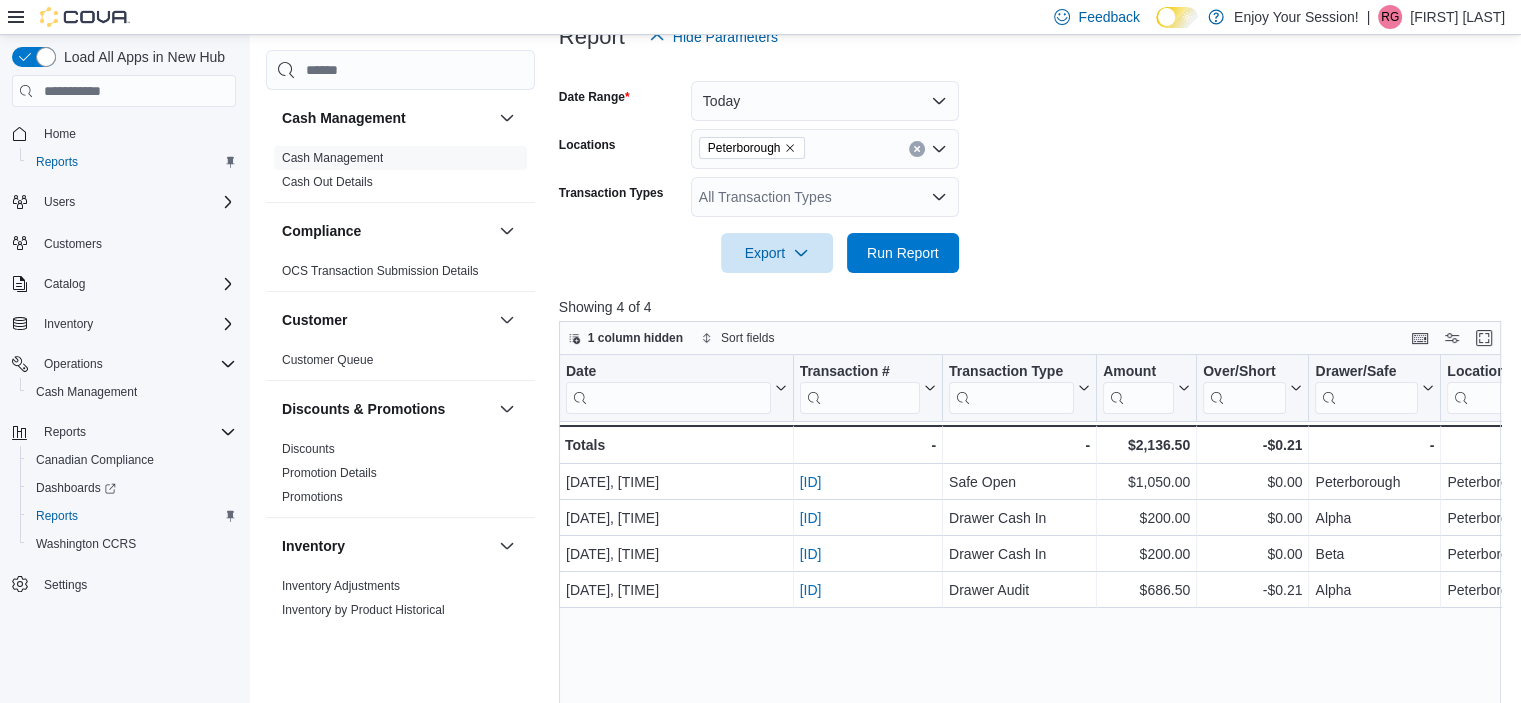 scroll, scrollTop: 265, scrollLeft: 0, axis: vertical 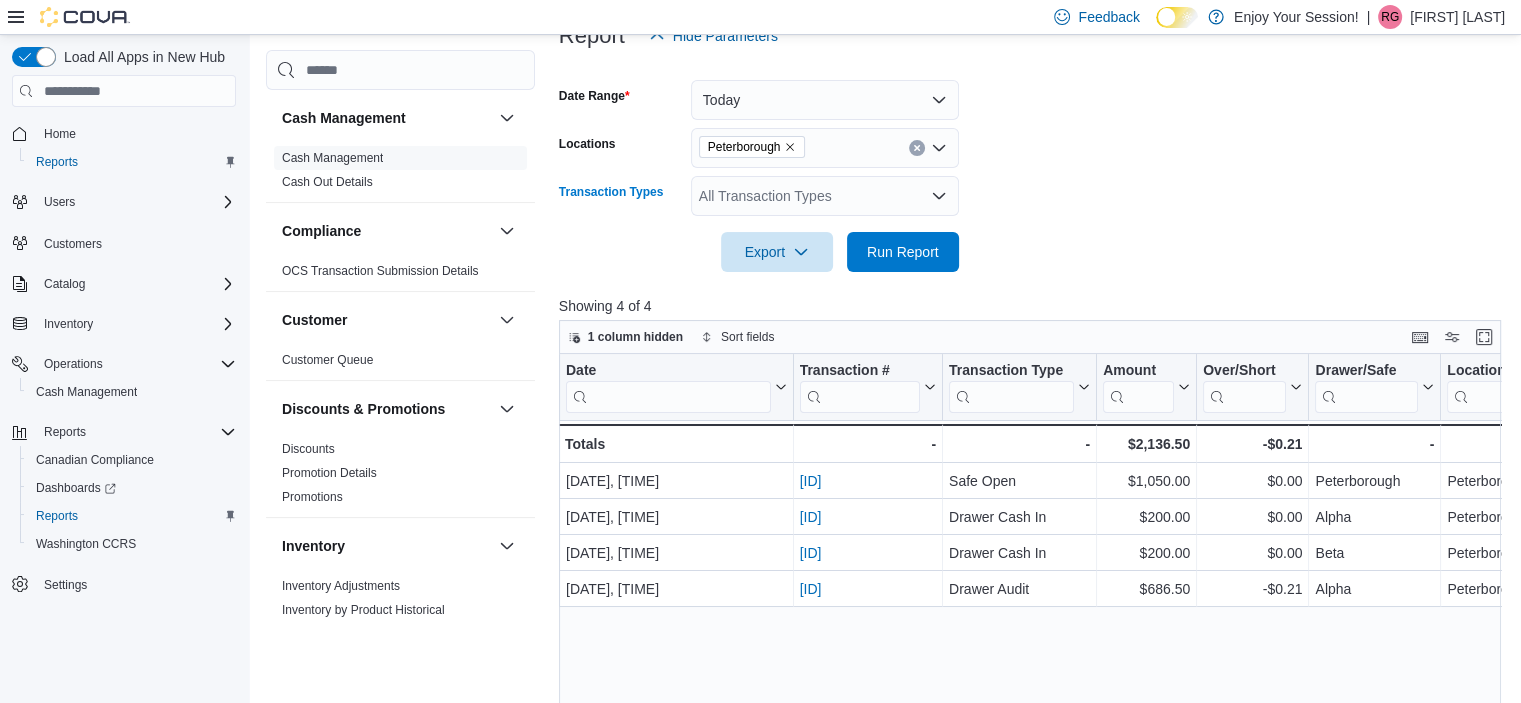 click on "All Transaction Types" at bounding box center (825, 196) 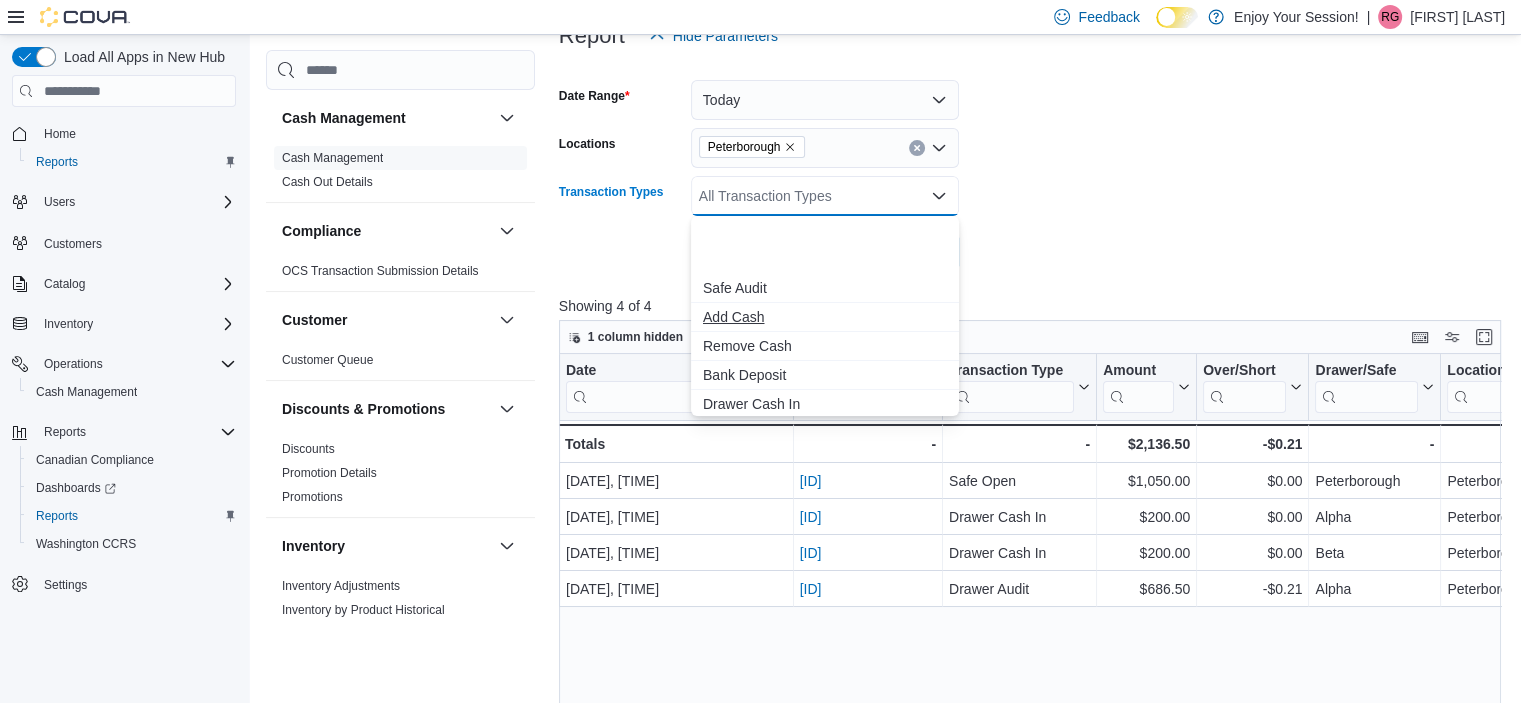 scroll, scrollTop: 119, scrollLeft: 0, axis: vertical 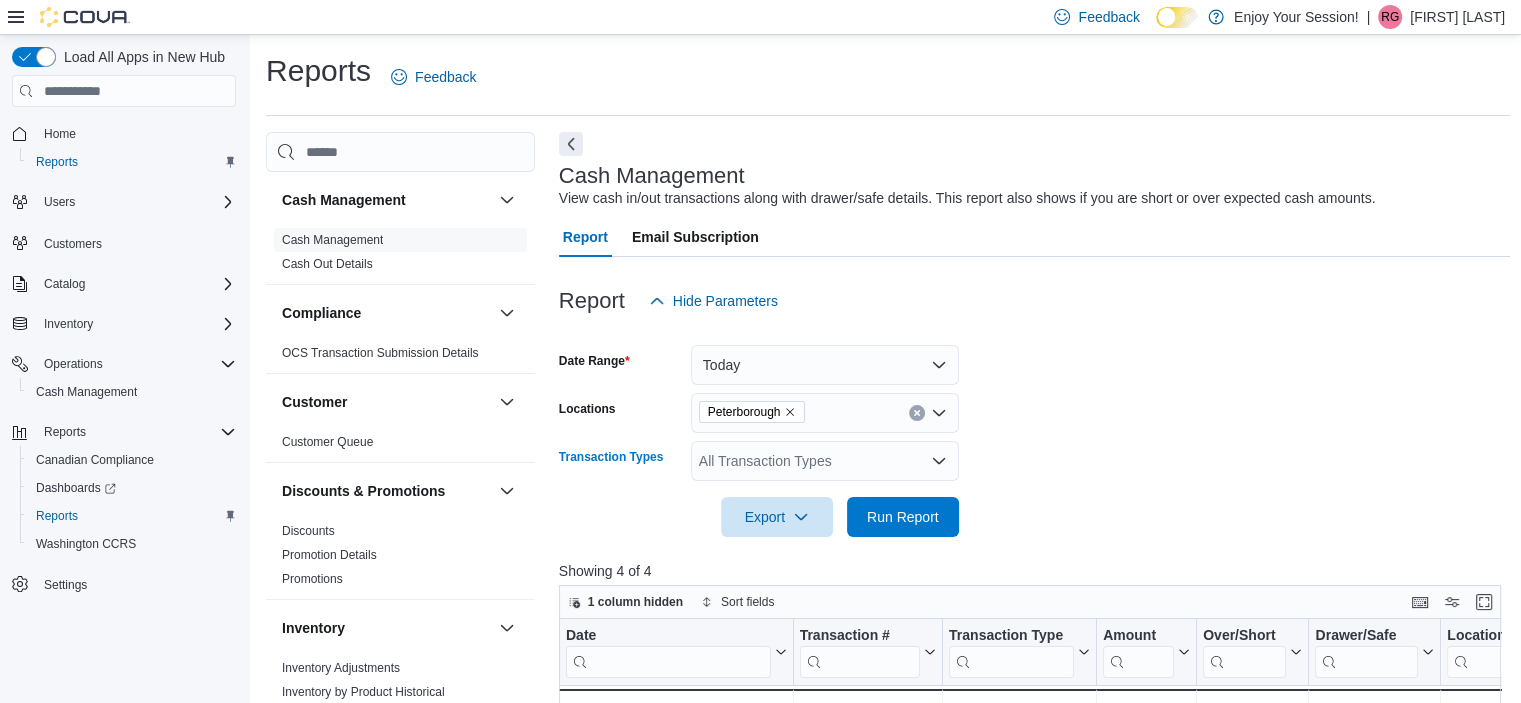 click 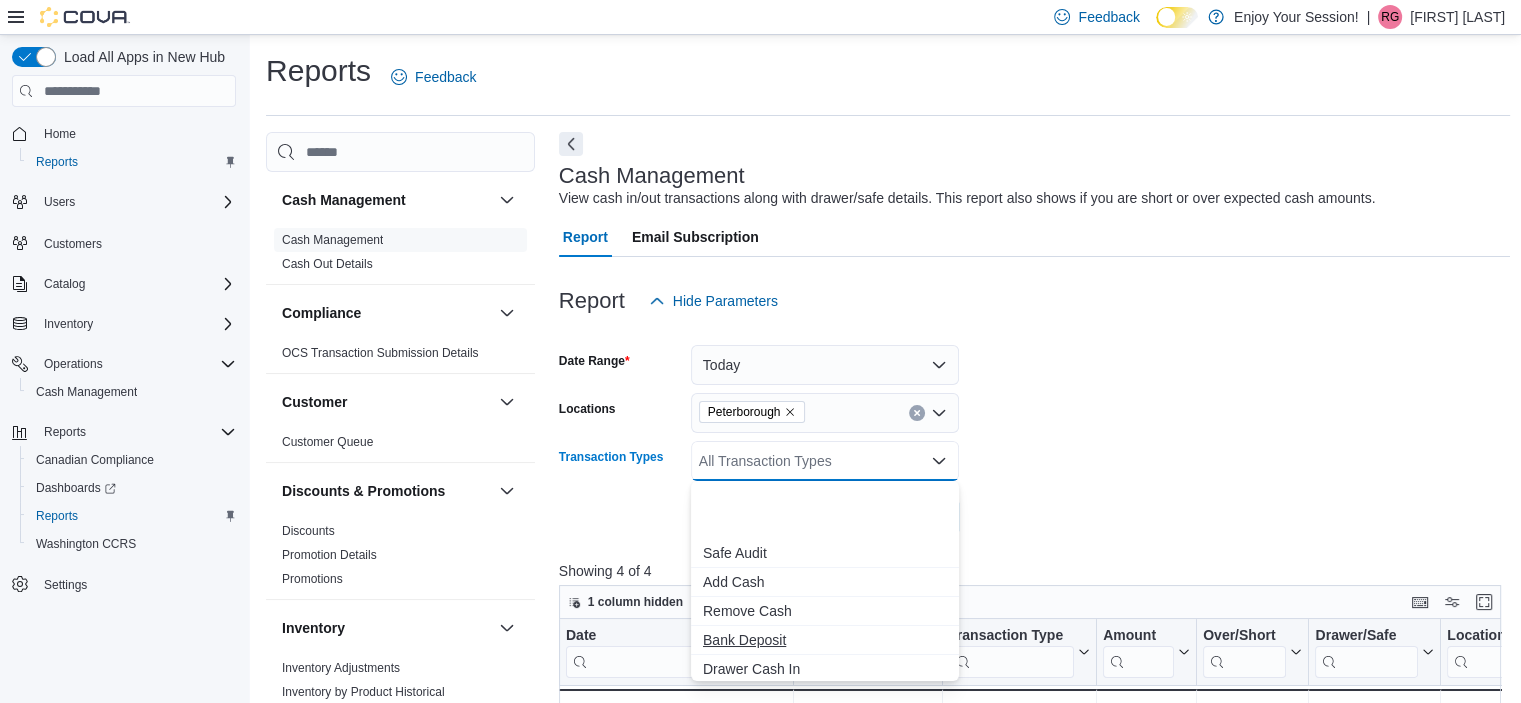 scroll, scrollTop: 119, scrollLeft: 0, axis: vertical 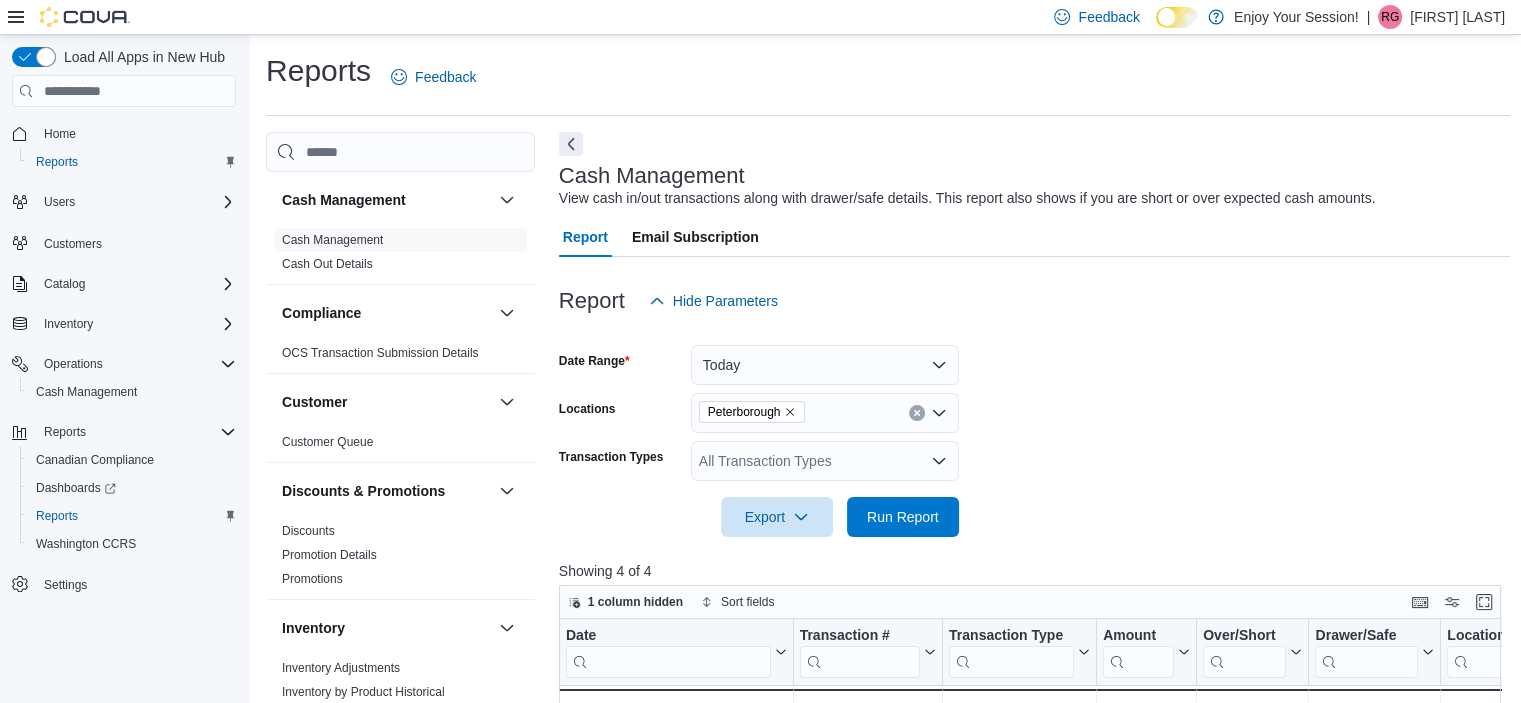 click on "Date Range Today Locations Peterborough Transaction Types All Transaction Types Export  Run Report" at bounding box center (1035, 429) 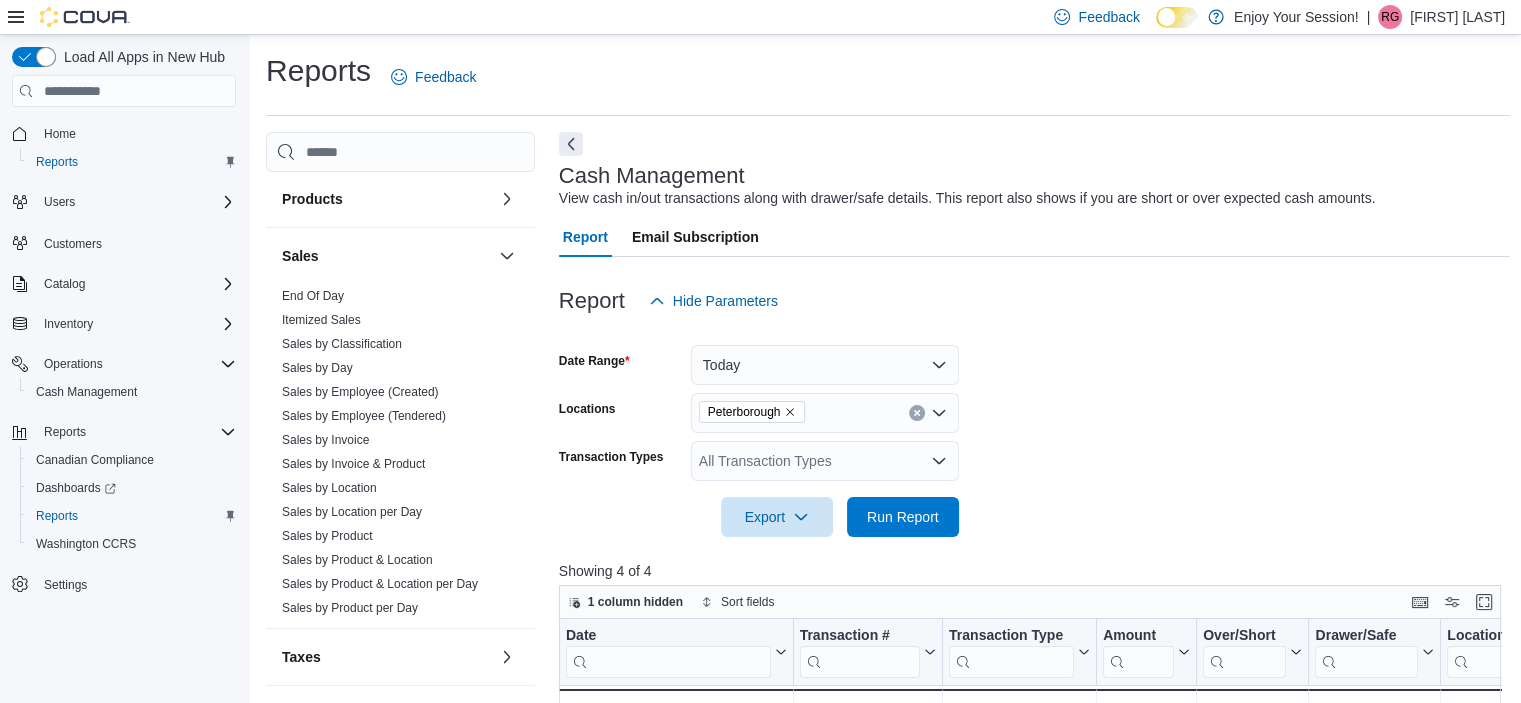 scroll, scrollTop: 1077, scrollLeft: 0, axis: vertical 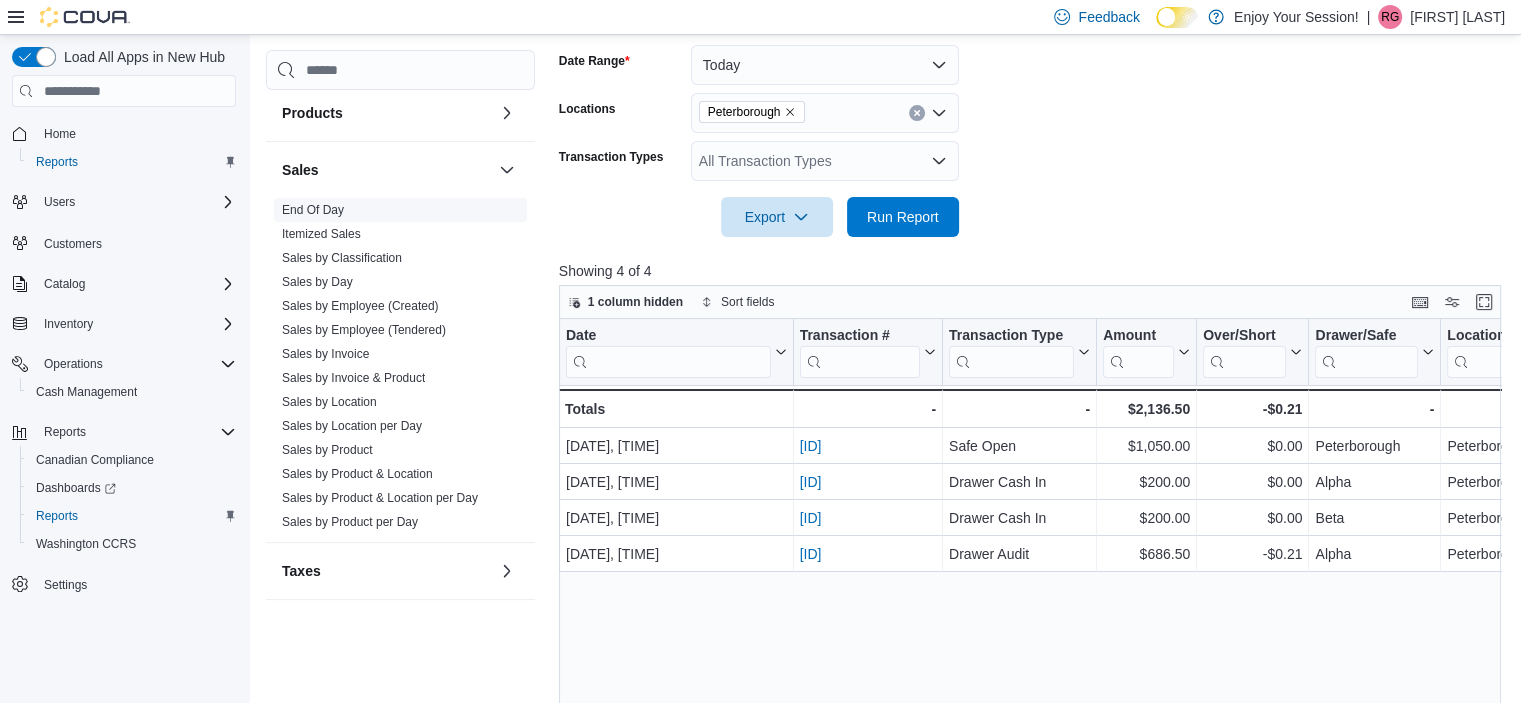 click on "End Of Day" at bounding box center [313, 210] 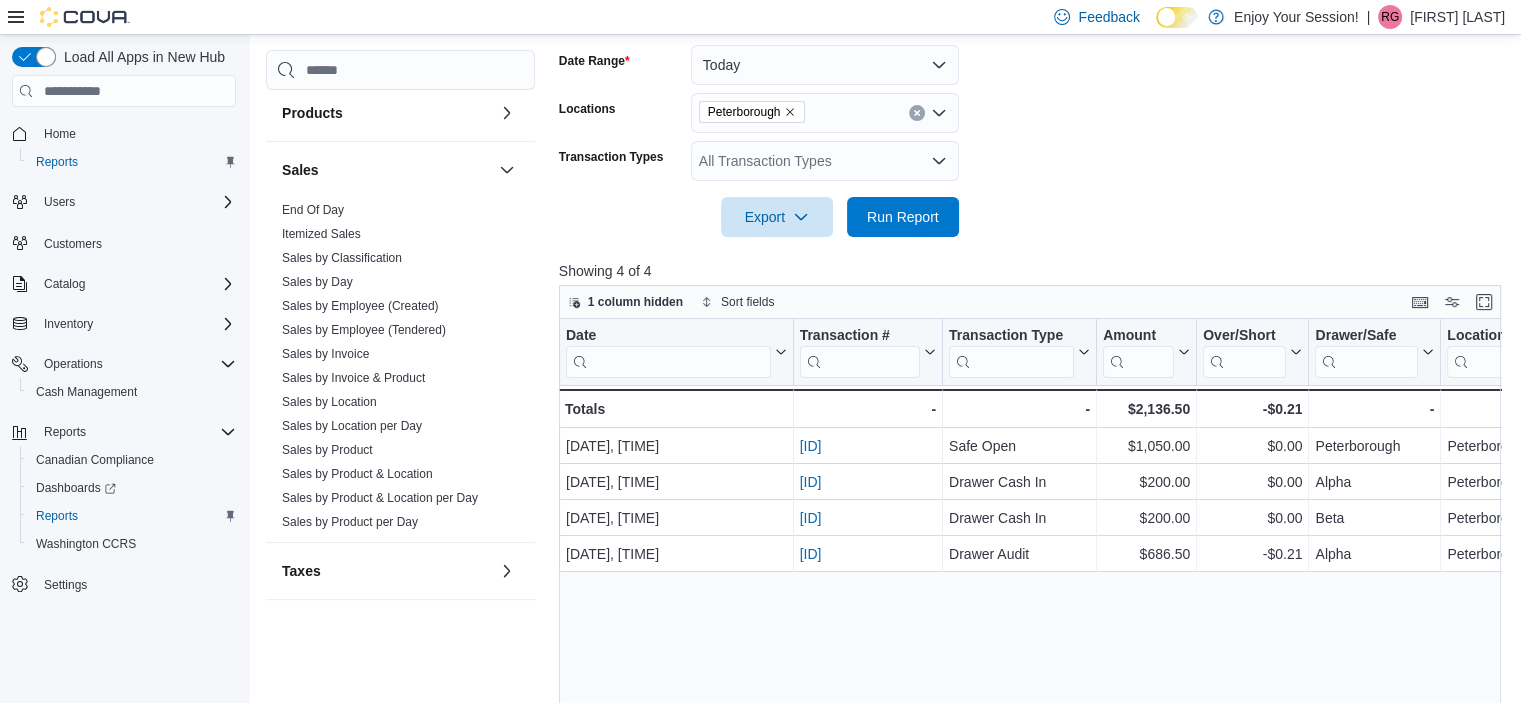 click on "Sales" at bounding box center [400, 170] 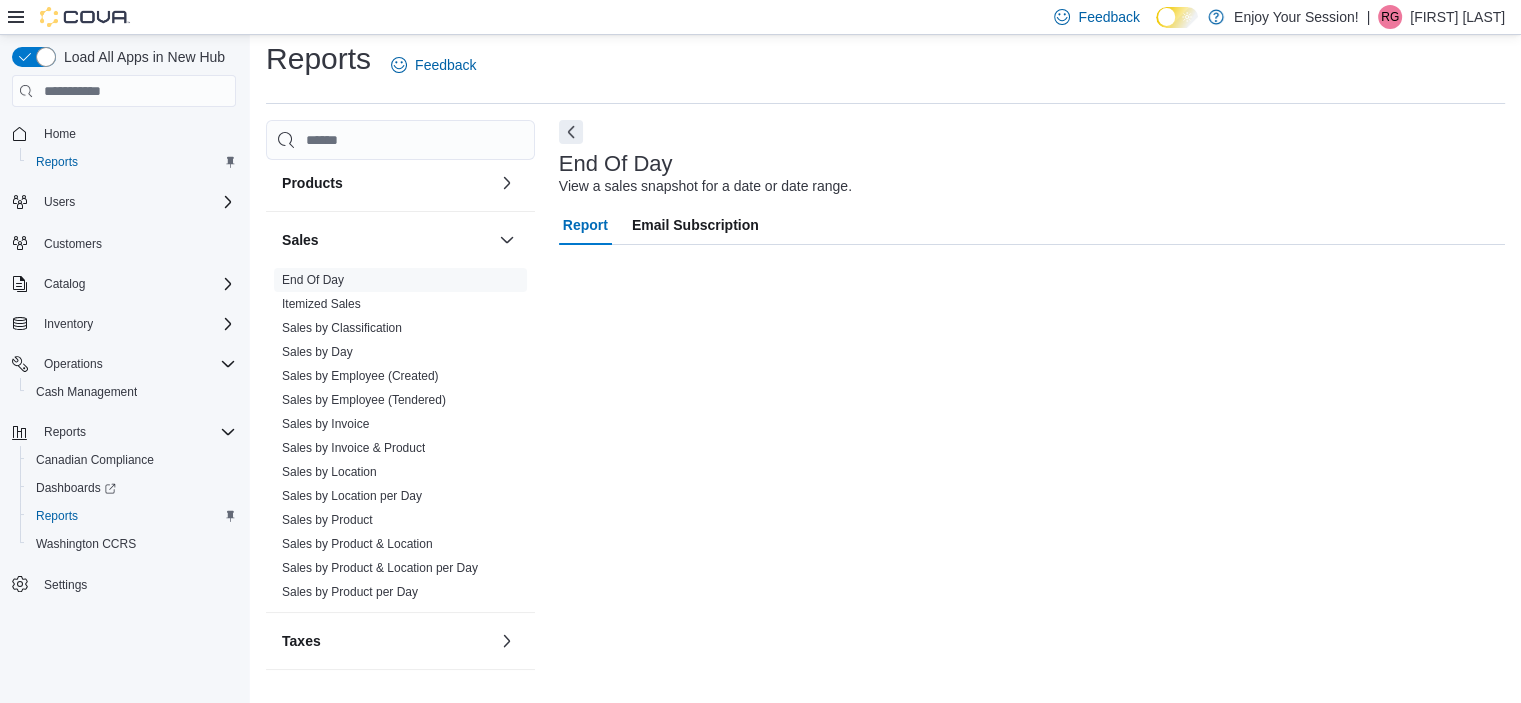 scroll, scrollTop: 12, scrollLeft: 0, axis: vertical 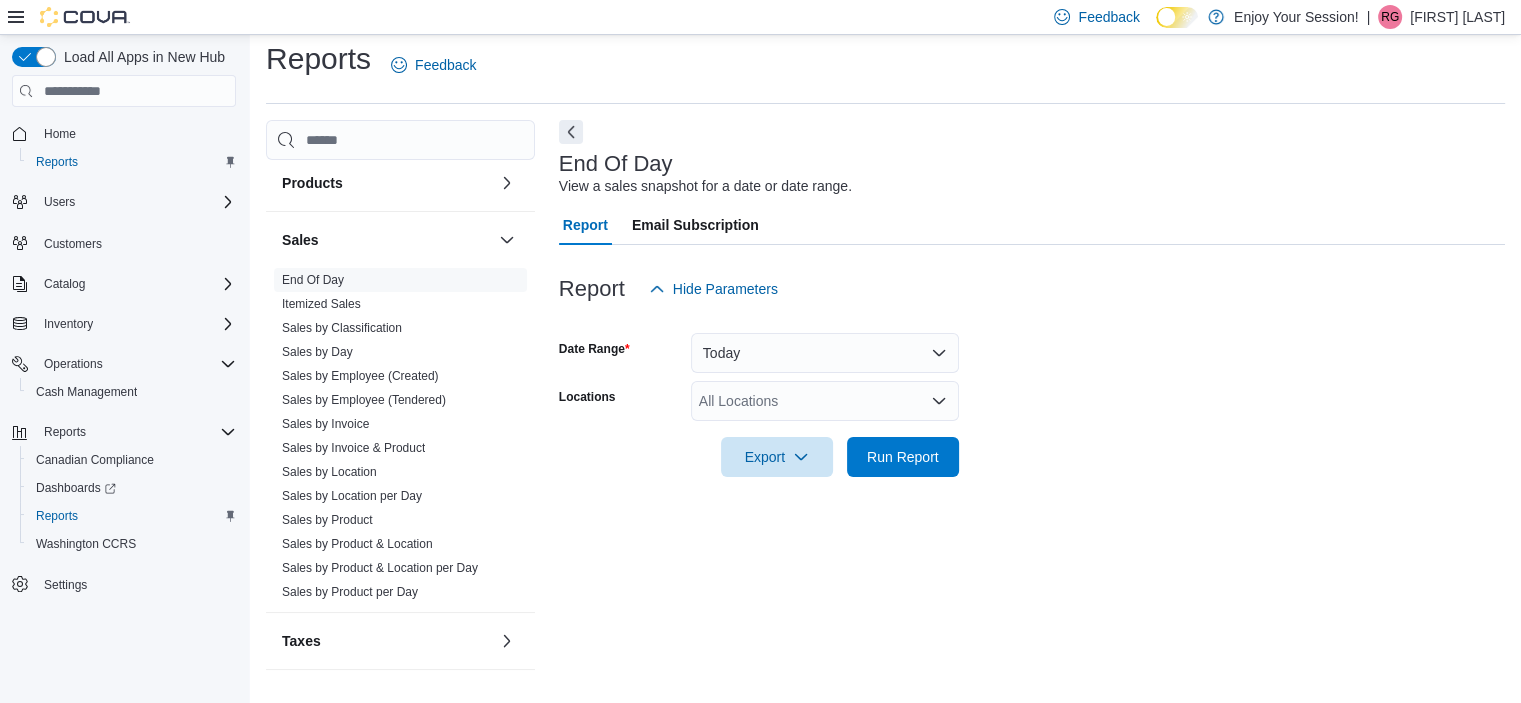 click on "All Locations" at bounding box center (825, 401) 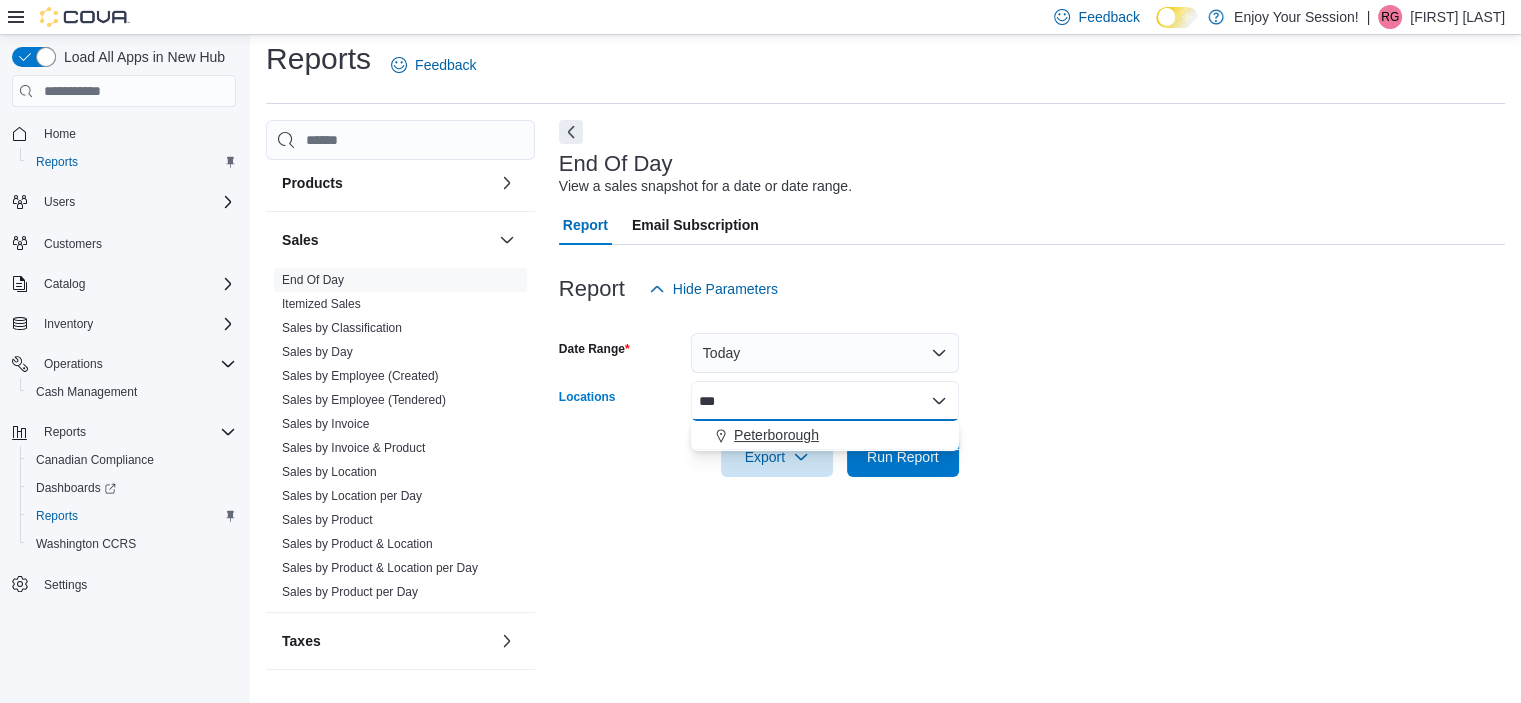 type on "***" 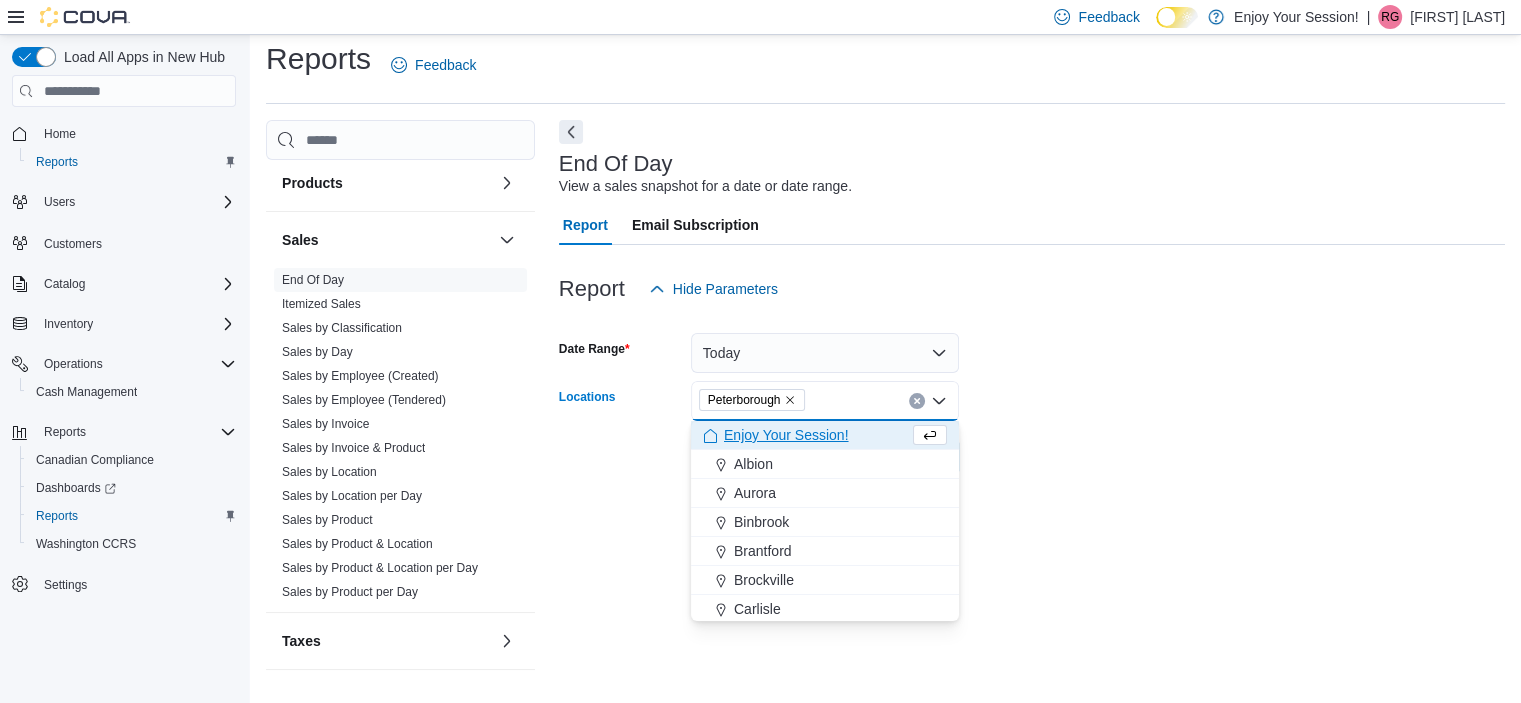 click on "Date Range Today Locations Peterborough Combo box. Selected. Peterborough. Press Backspace to delete Peterborough. Combo box input. All Locations. Type some text or, to display a list of choices, press Down Arrow. To exit the list of choices, press Escape. Export  Run Report" at bounding box center (1032, 393) 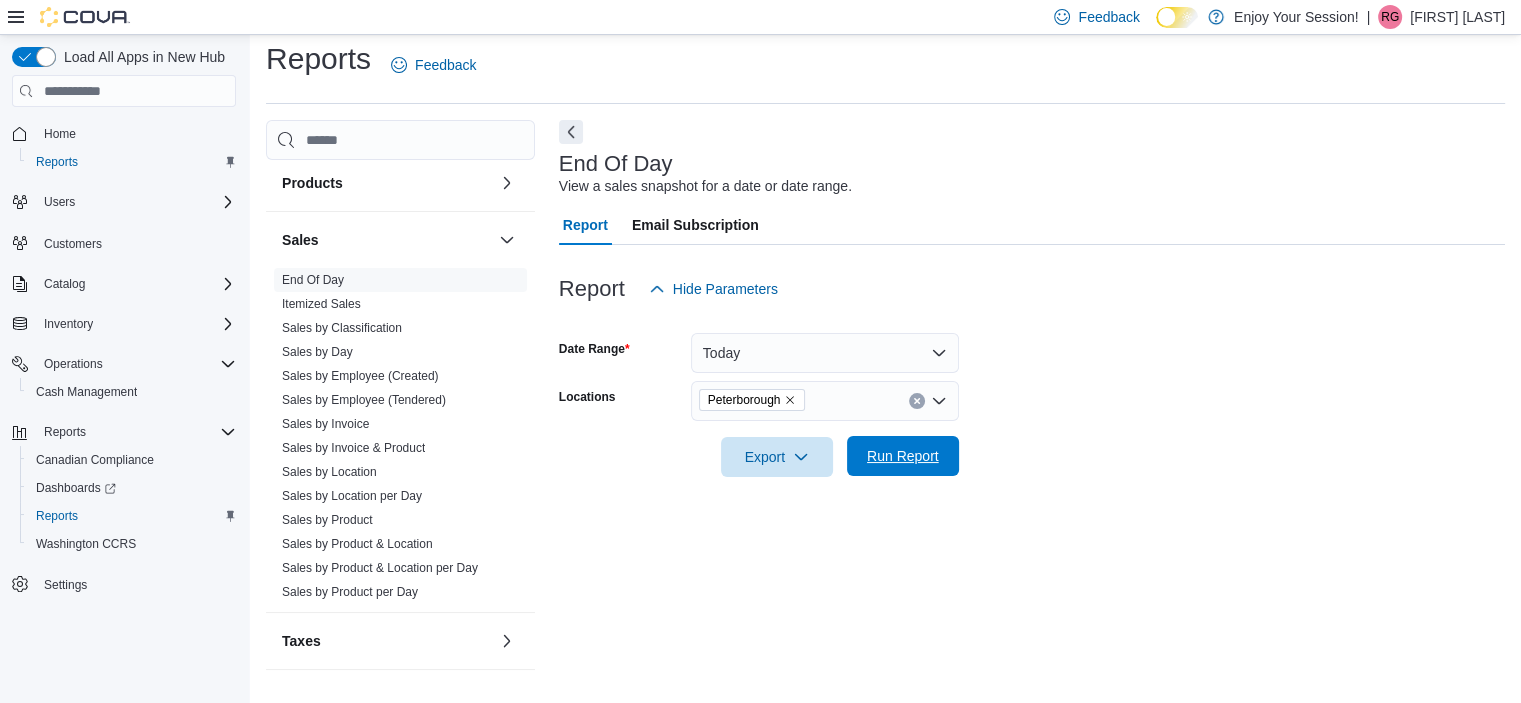 click on "Run Report" at bounding box center [903, 456] 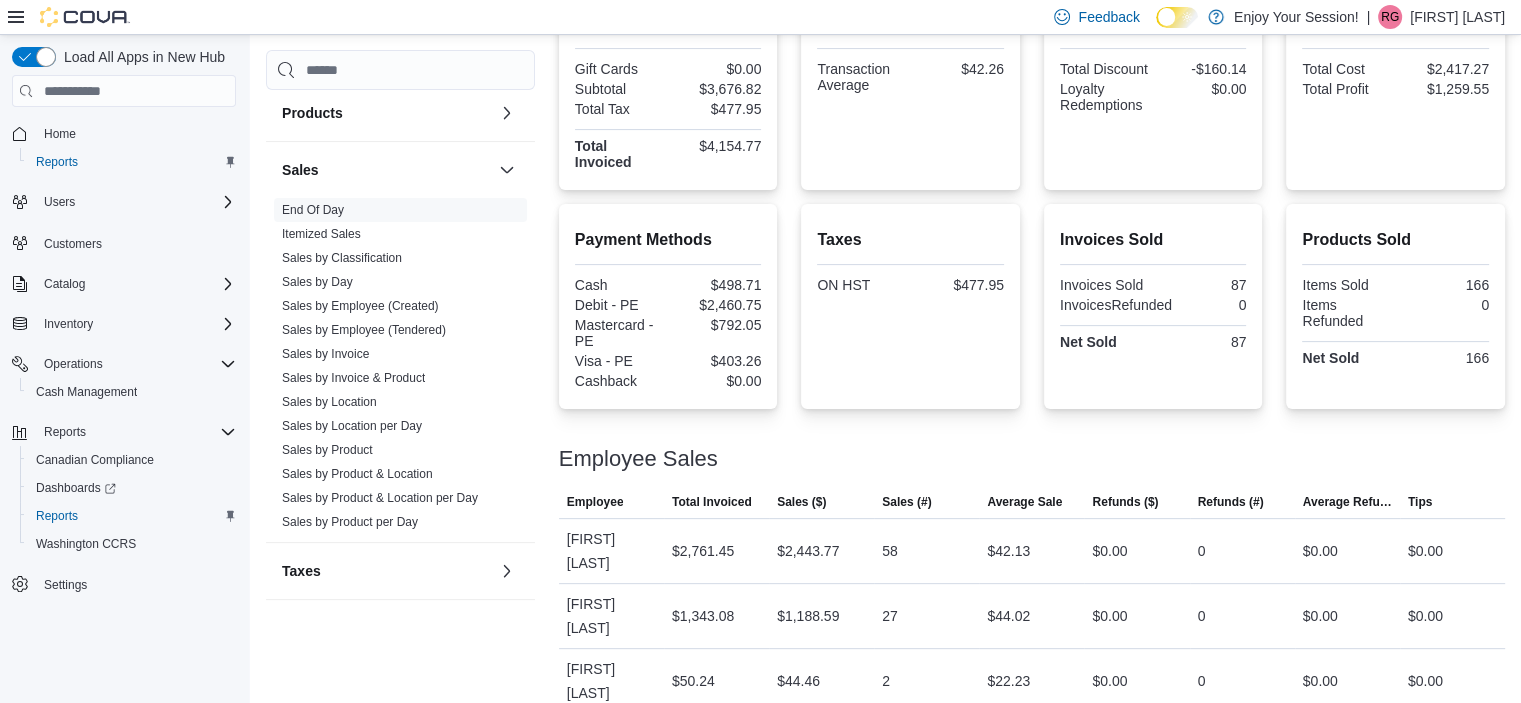 scroll, scrollTop: 527, scrollLeft: 0, axis: vertical 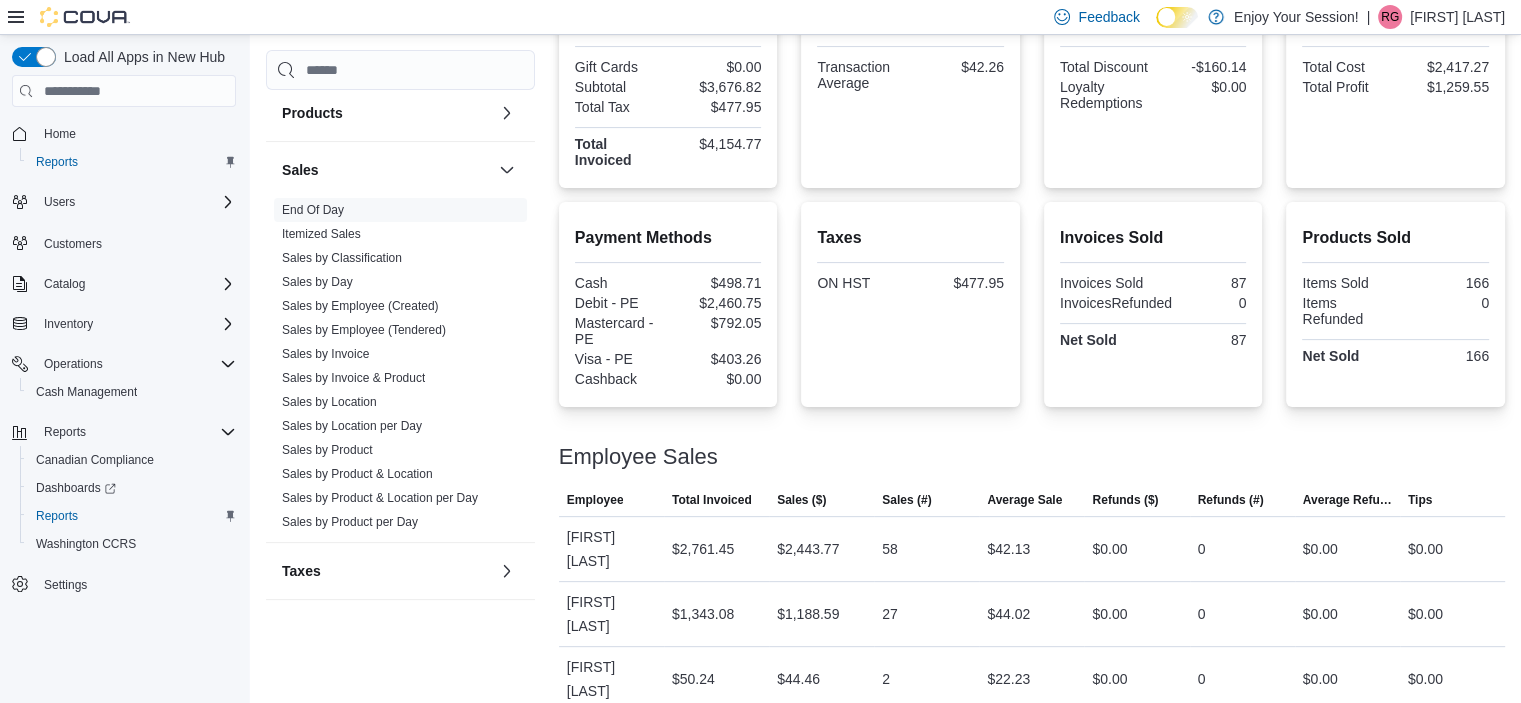 click on "Ryan Grieger" at bounding box center [1457, 17] 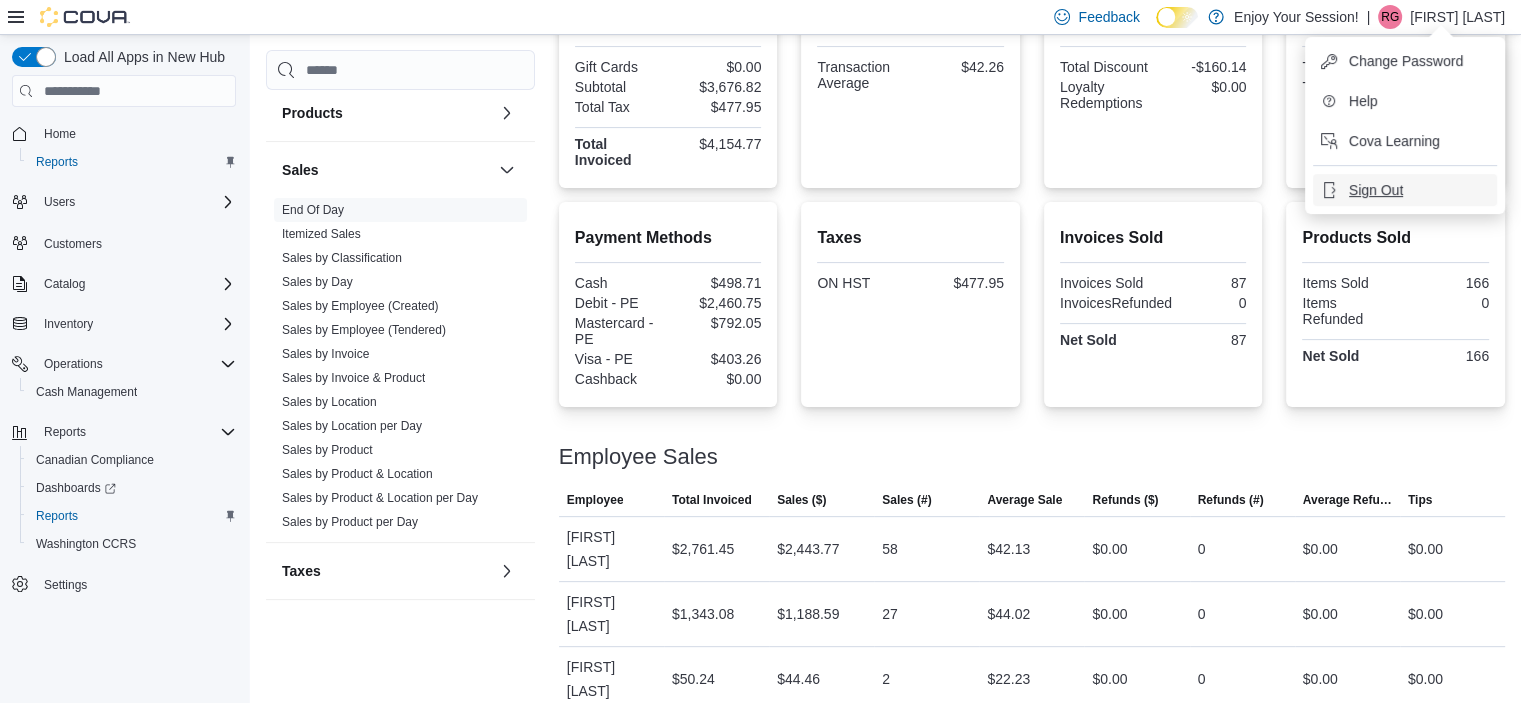 click on "Sign Out" at bounding box center (1405, 190) 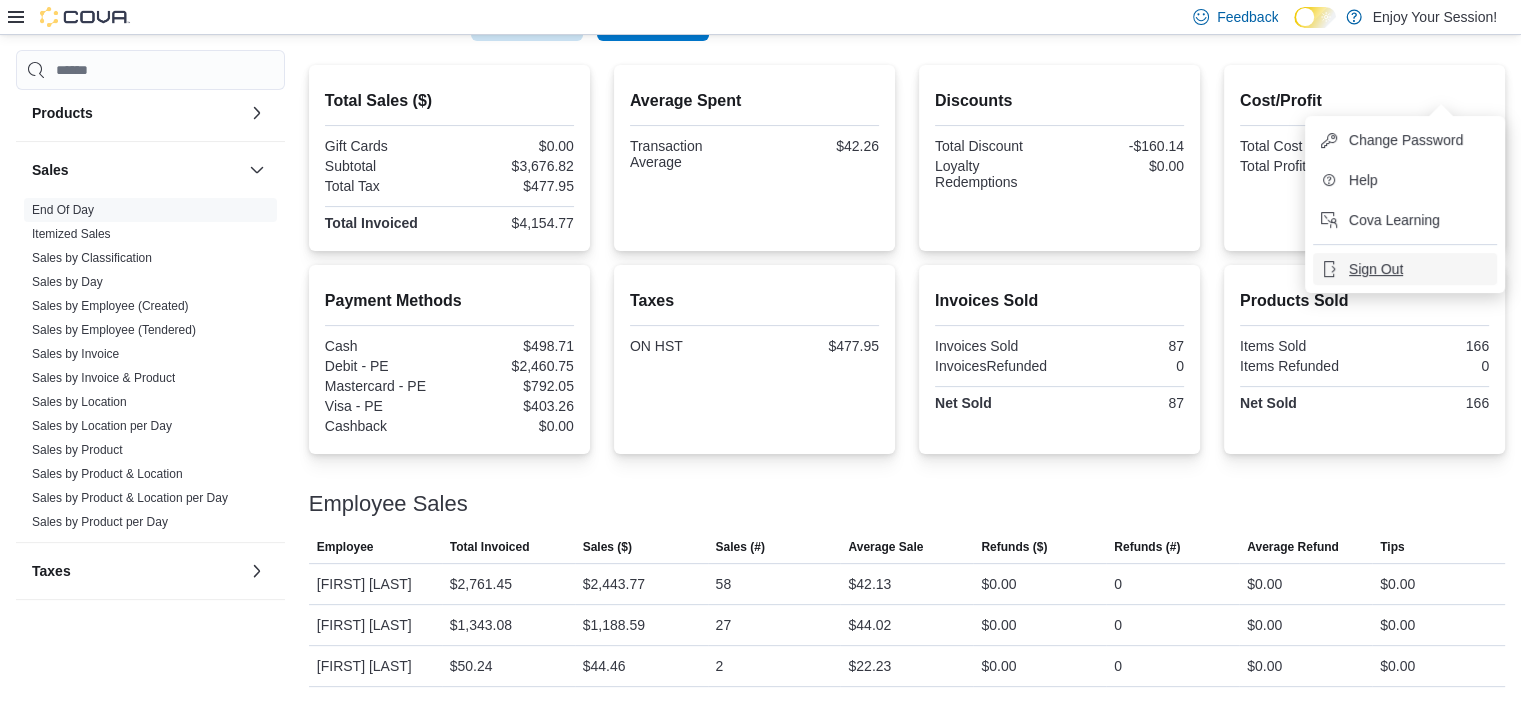 scroll, scrollTop: 447, scrollLeft: 0, axis: vertical 